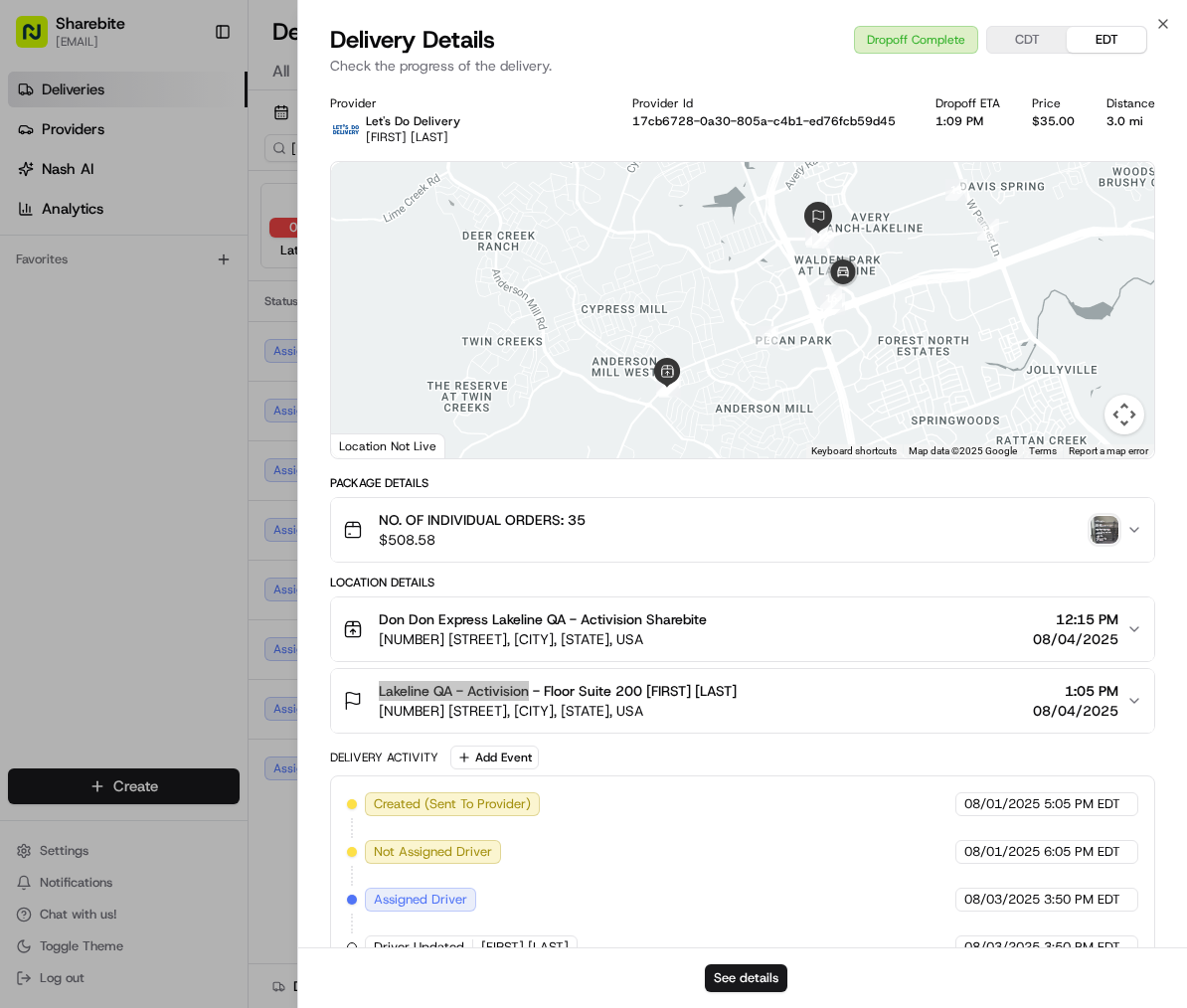 scroll, scrollTop: 0, scrollLeft: 0, axis: both 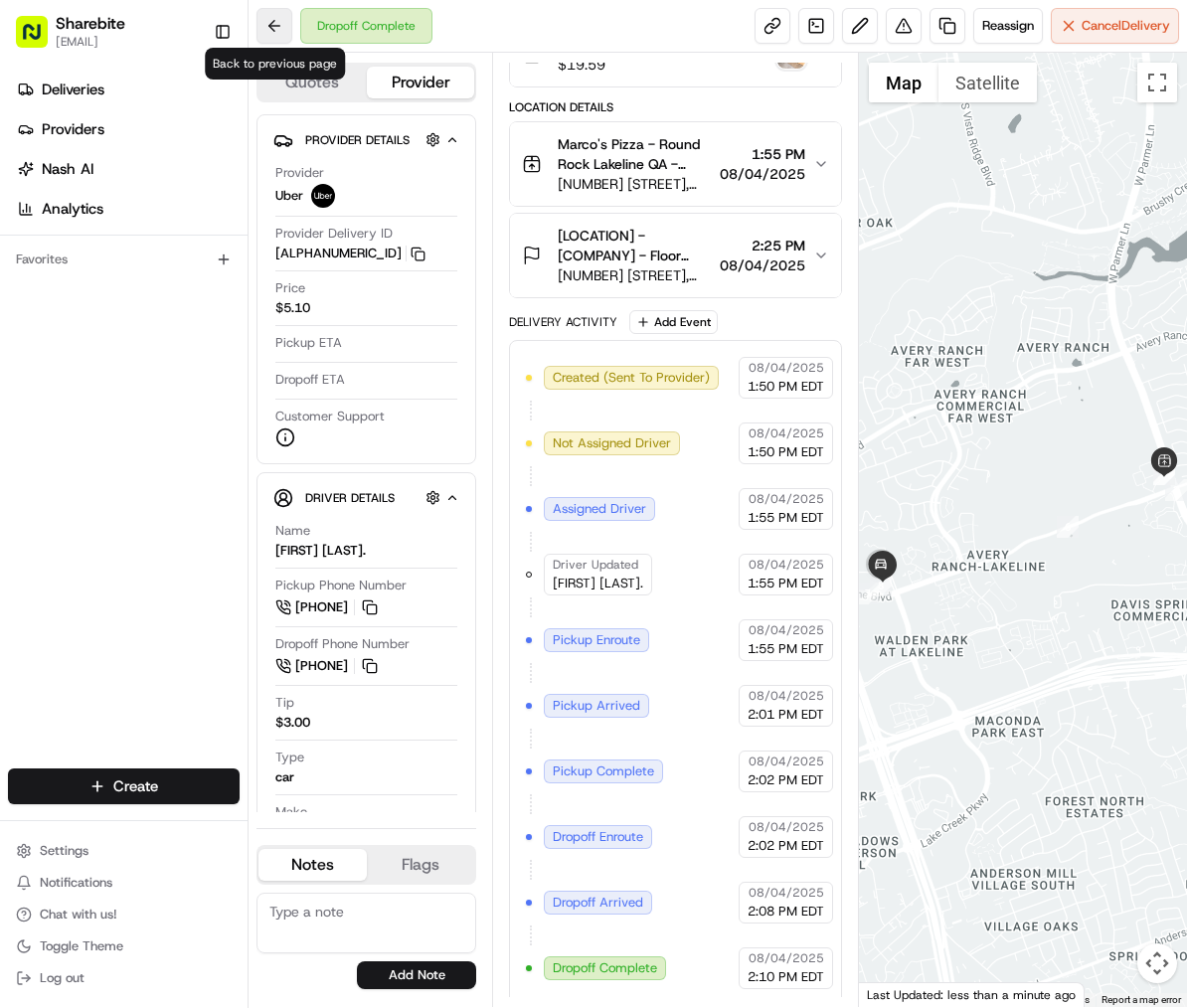 click at bounding box center [274, 26] 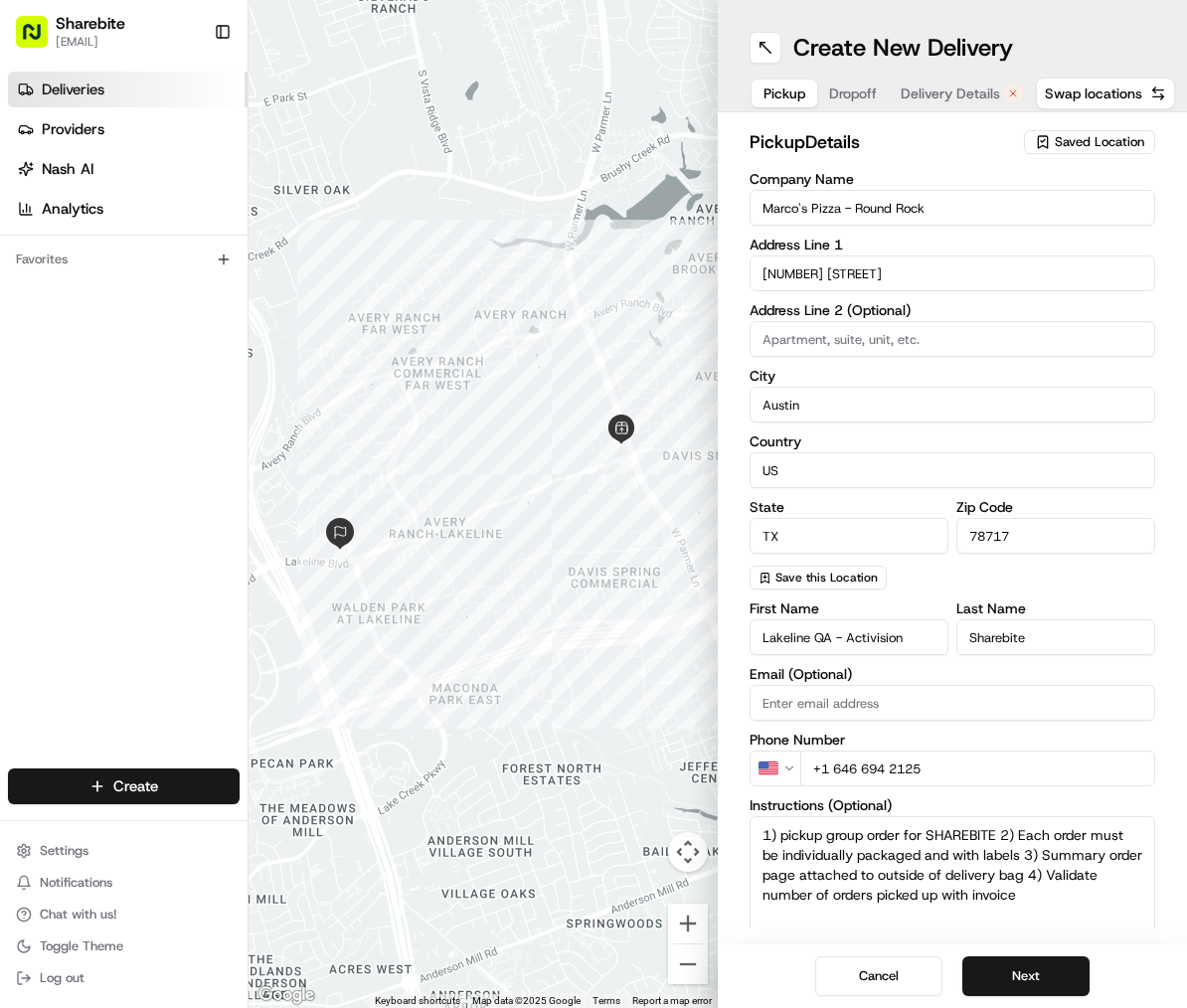 click on "Deliveries" at bounding box center (127, 89) 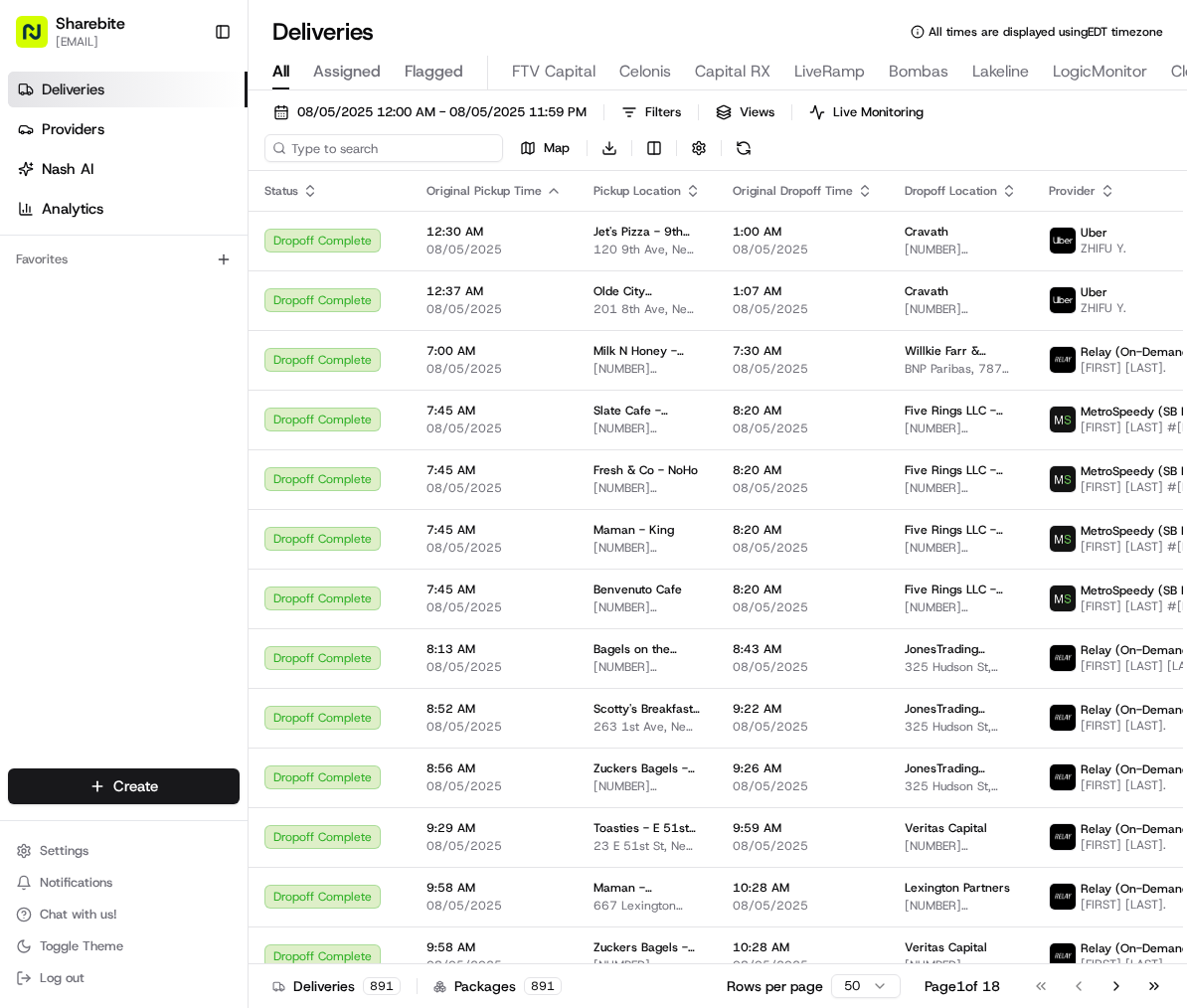 click at bounding box center (384, 148) 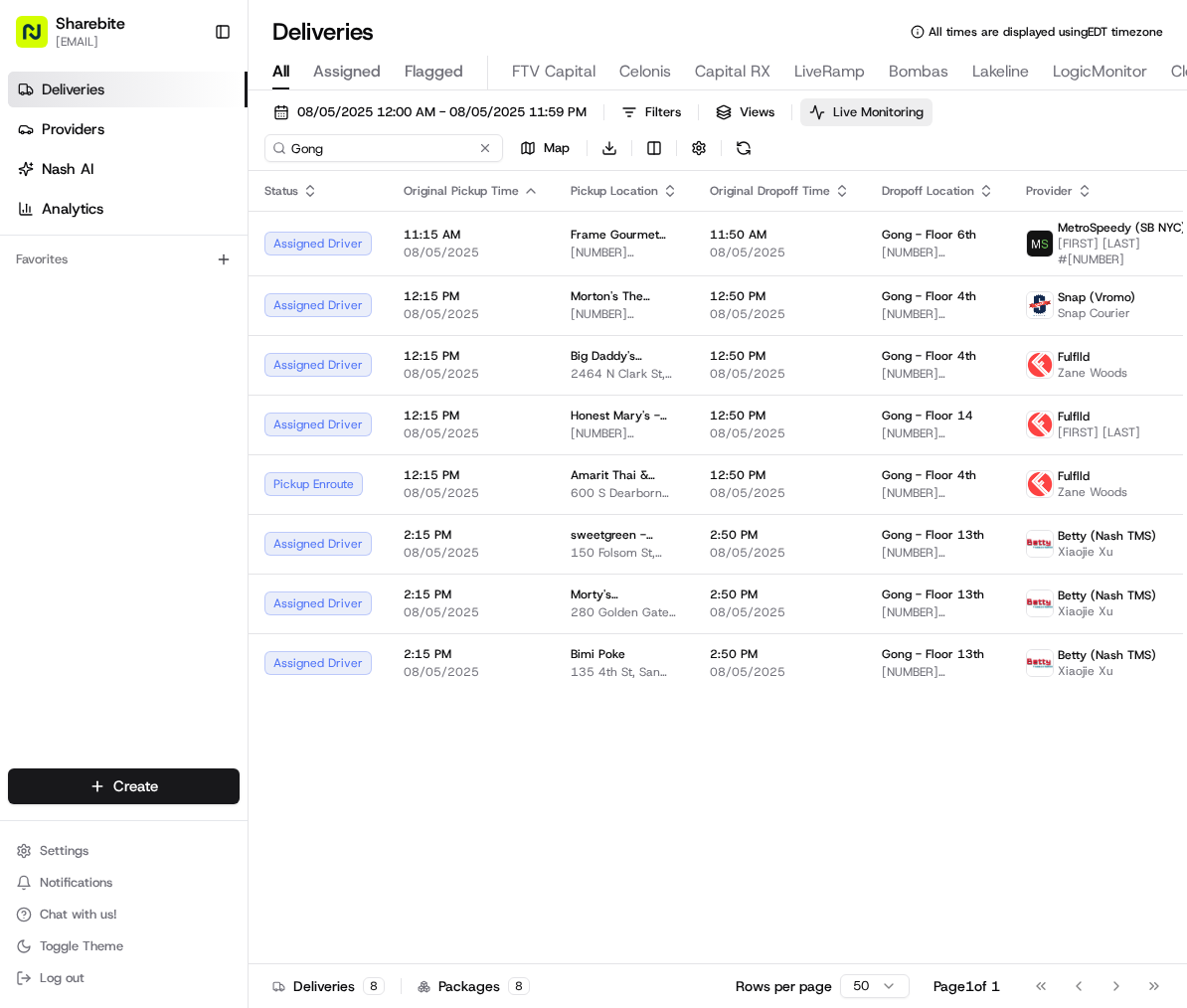 type on "Gong" 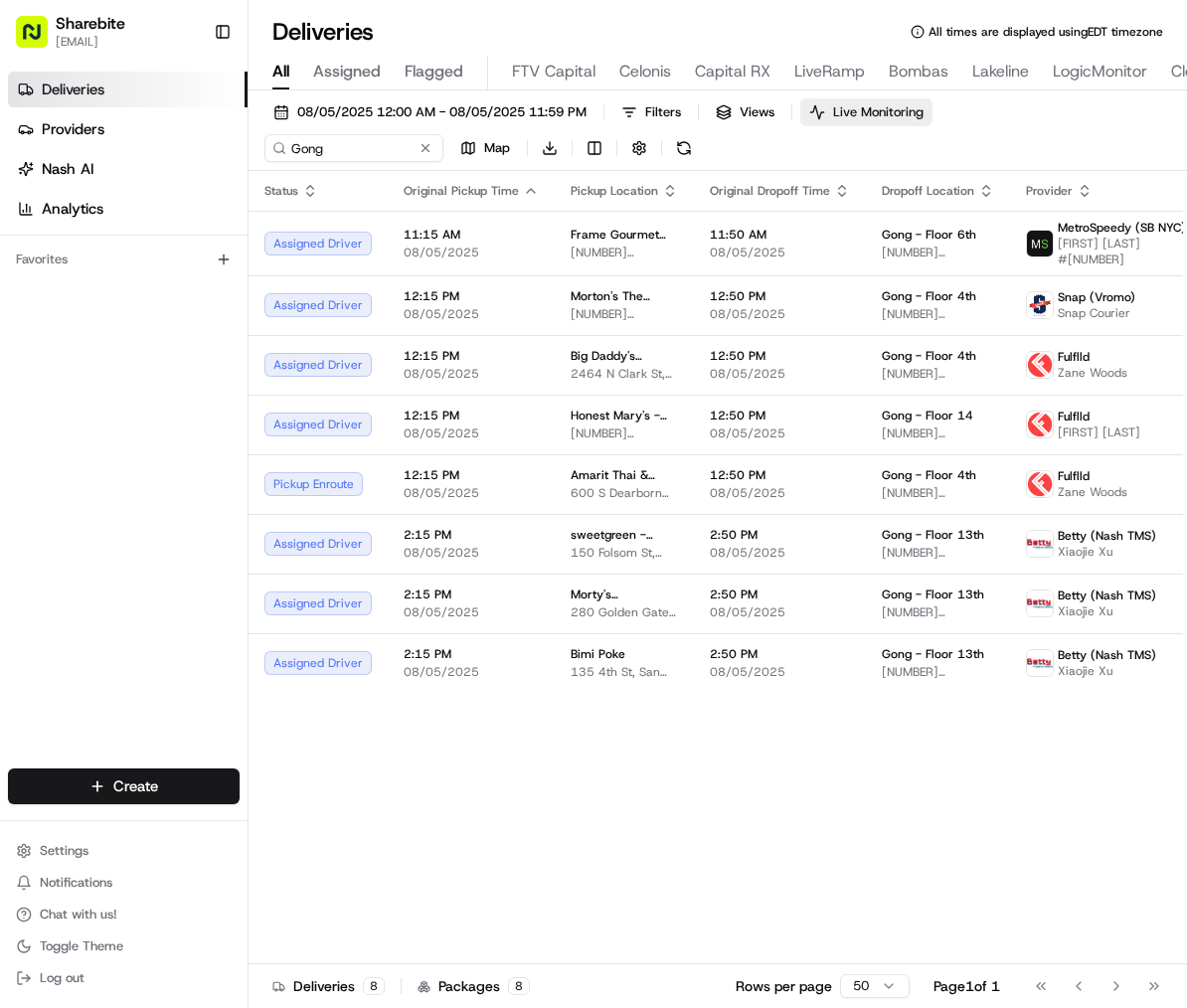 click on "Live Monitoring" at bounding box center [878, 112] 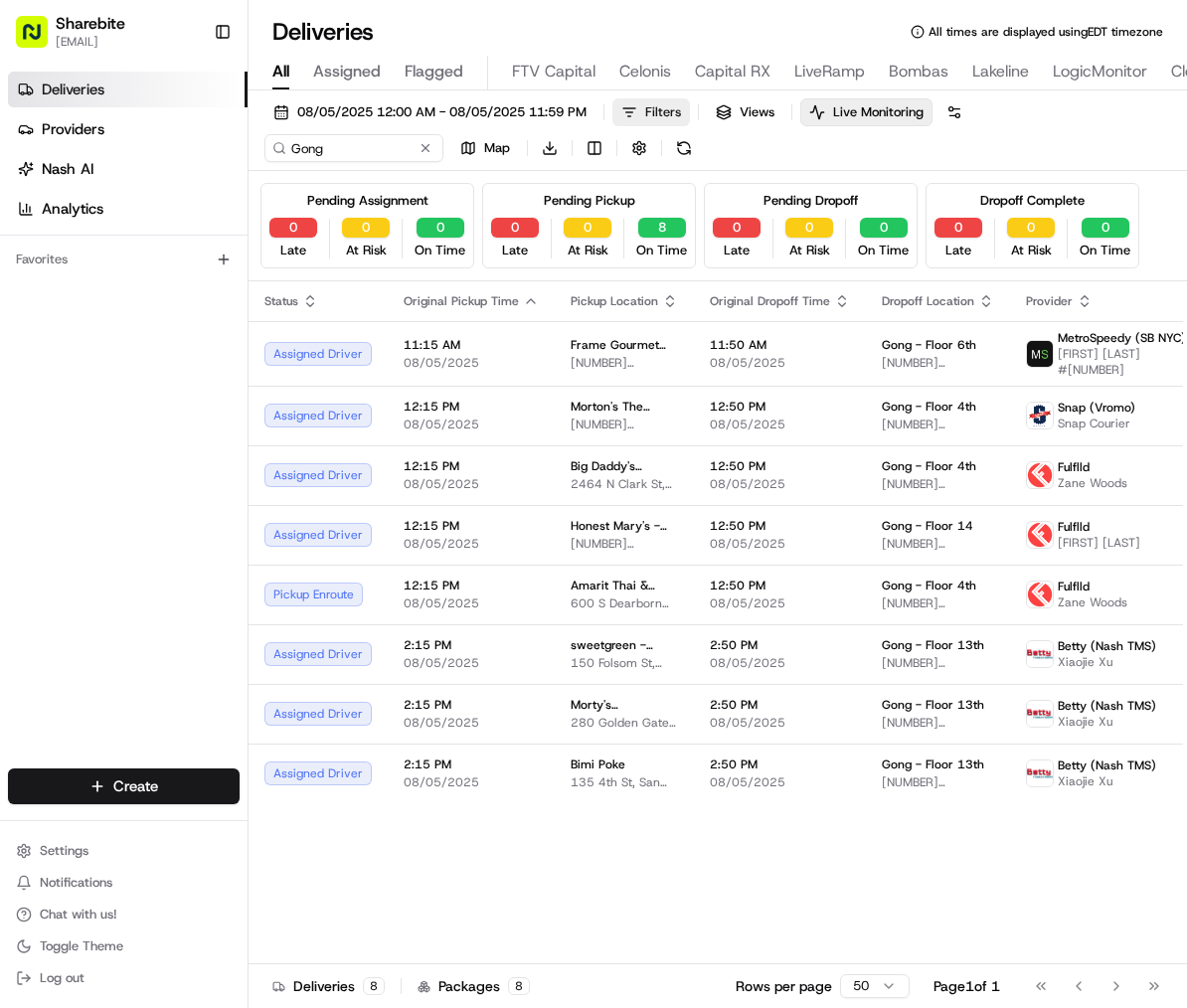 click on "Filters" at bounding box center [663, 112] 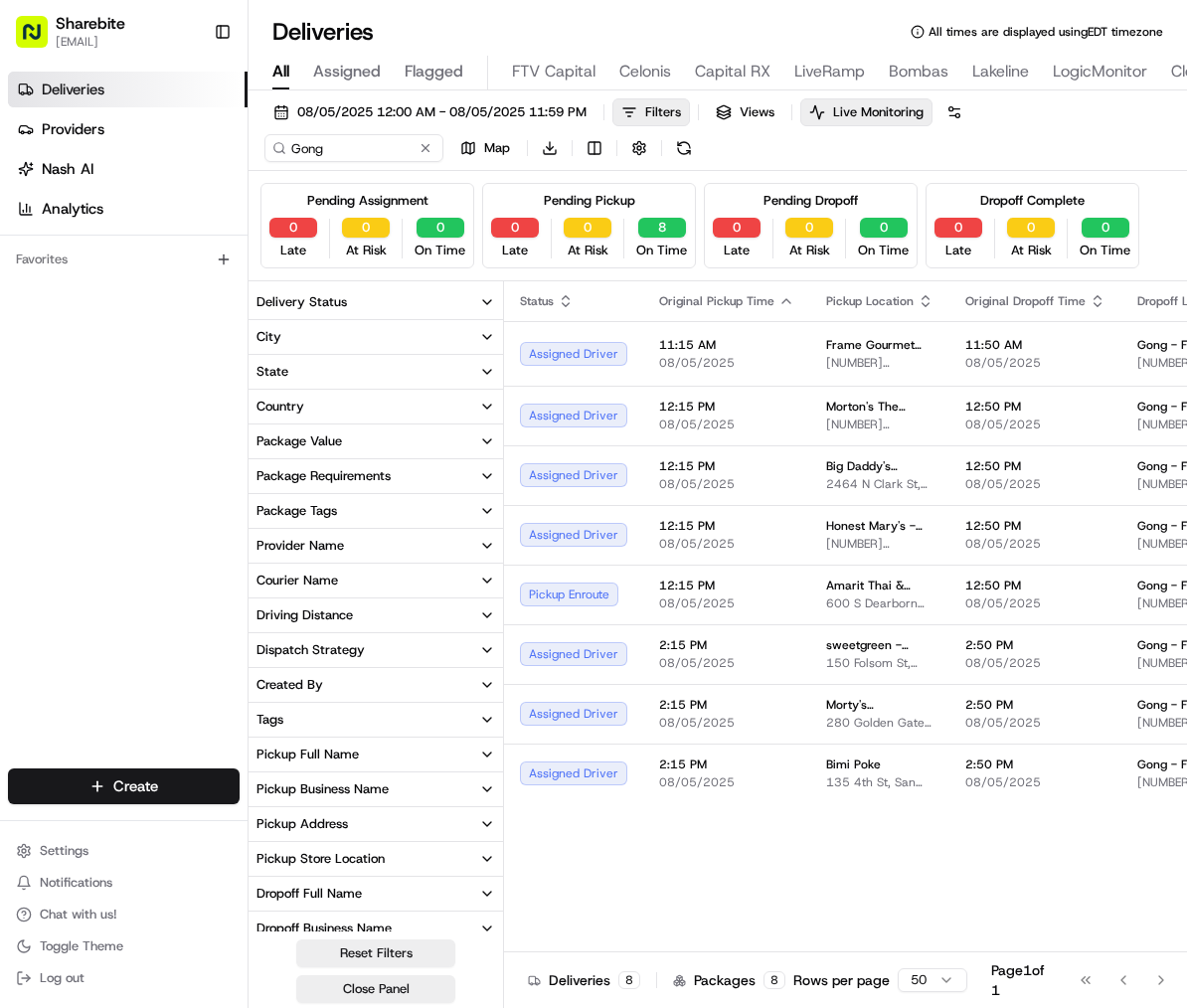 click on "State" at bounding box center (376, 372) 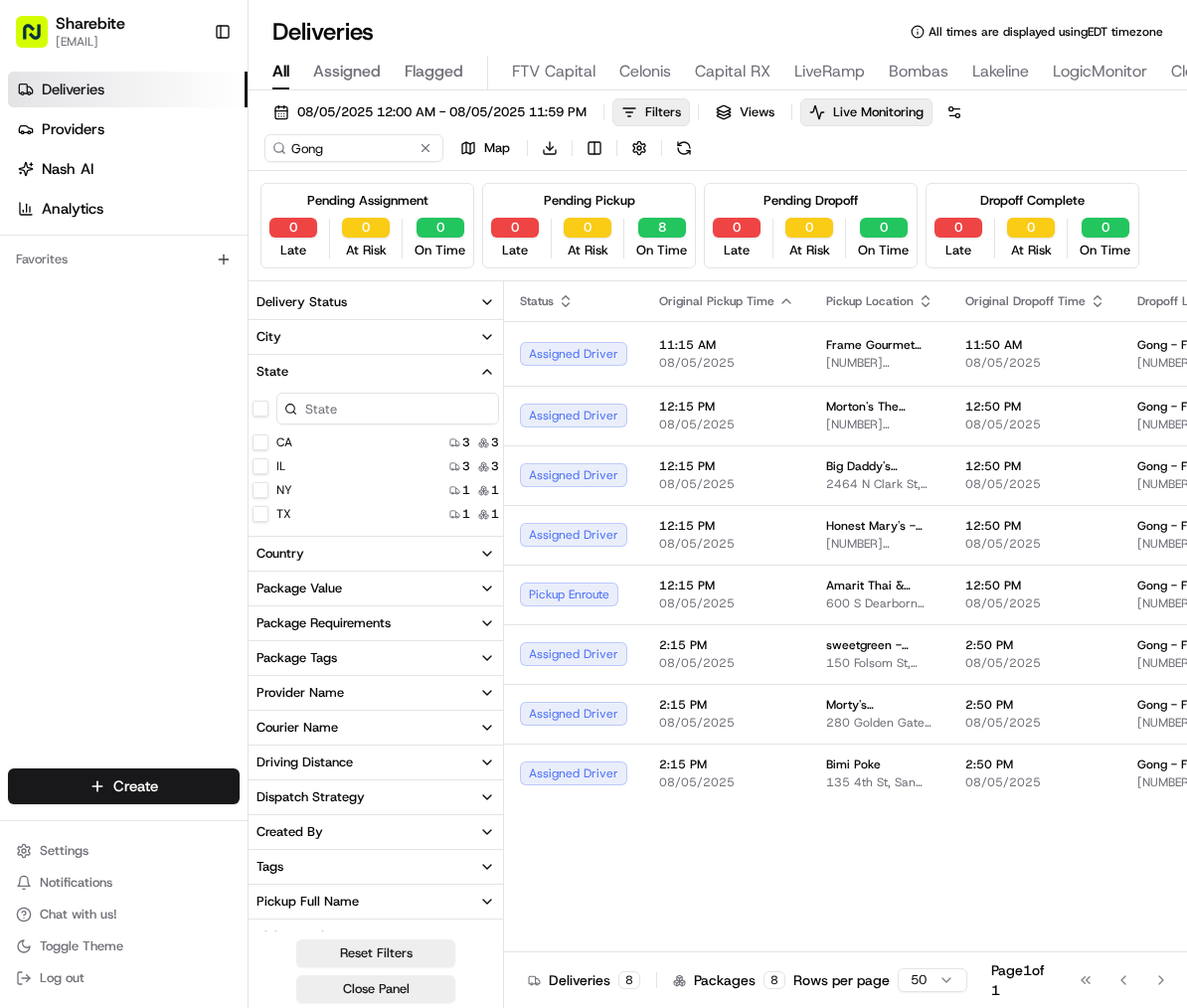 click on "TX" at bounding box center (260, 514) 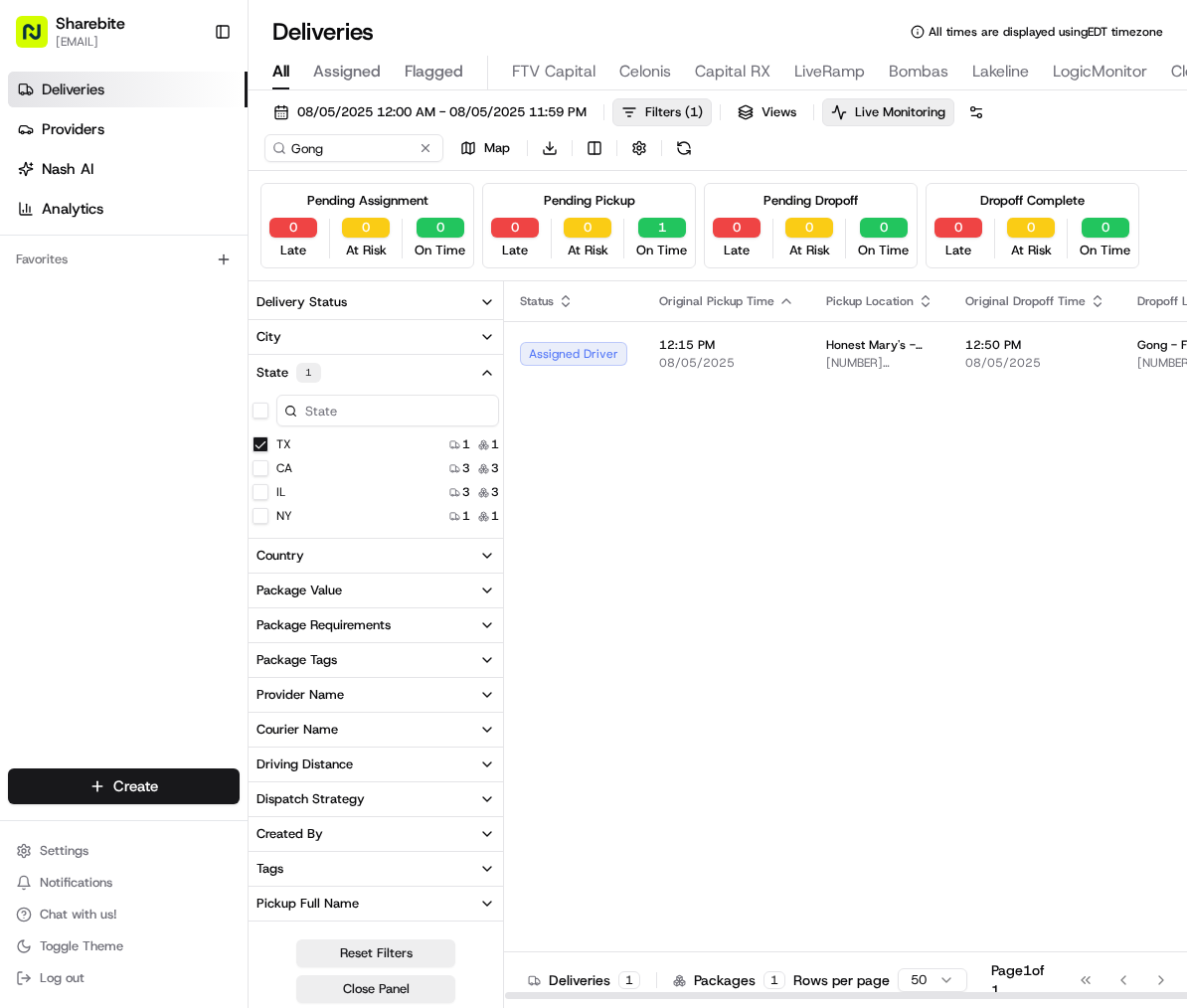 click on "Status Original Pickup Time Pickup Location Original Dropoff Time Dropoff Location Provider Action Assigned Driver [TIME] [DATE] [LOCATION] - [LOCATION] [NUMBER] [STREET], [CITY], [STATE] [POSTAL_CODE], [COUNTRY] [TIME] [DATE] [LOCATION] - [FLOOR] [NUMBER] [STREET], [CITY], [STATE] [POSTAL_CODE], [COUNTRY] Fulflld [FIRST] [LAST]" at bounding box center [973, 640] 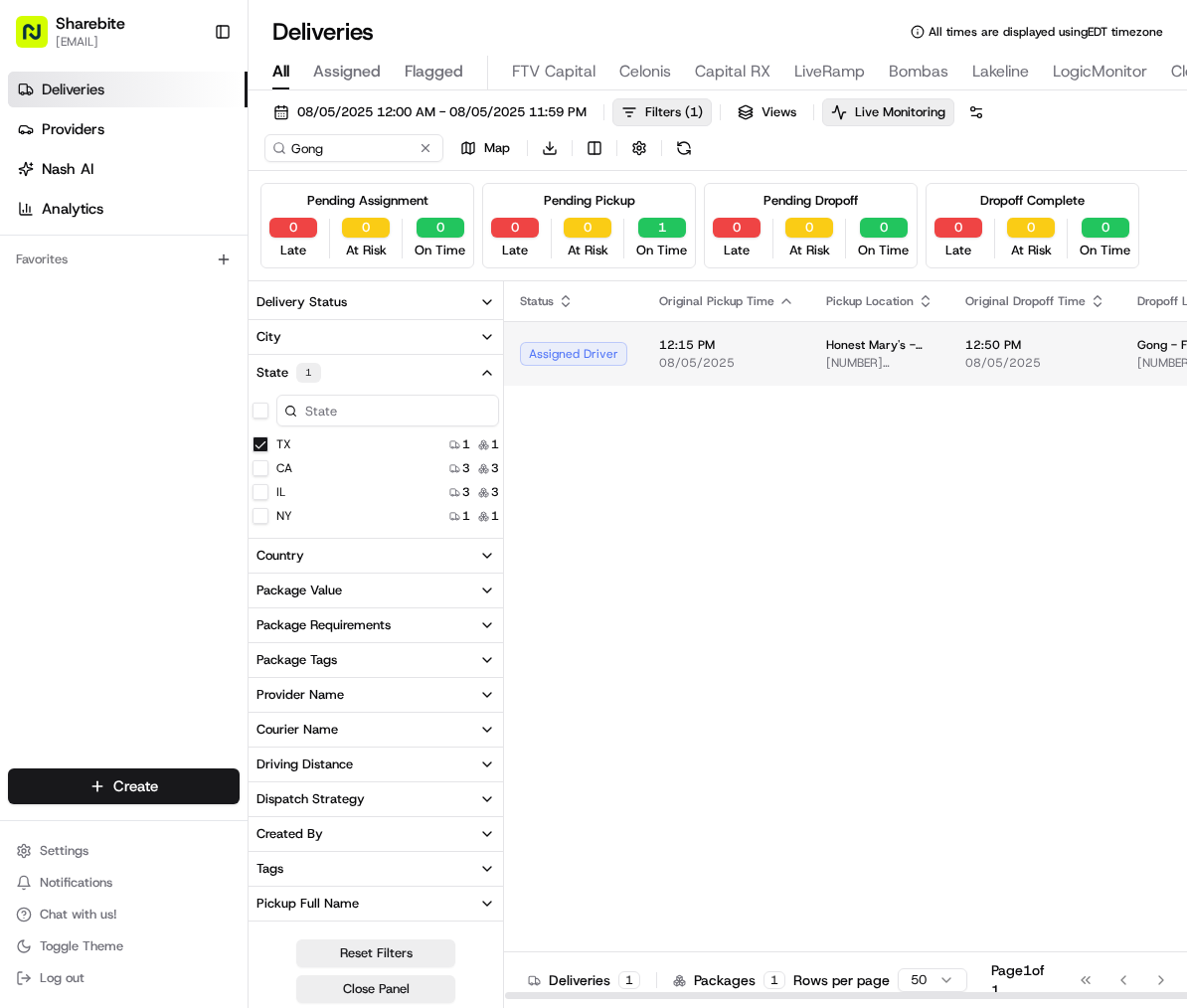 click on "[LOCATION] - [LOCATION] [NUMBER] [STREET], [CITY], [STATE] [POSTAL_CODE], [COUNTRY]" at bounding box center [880, 353] 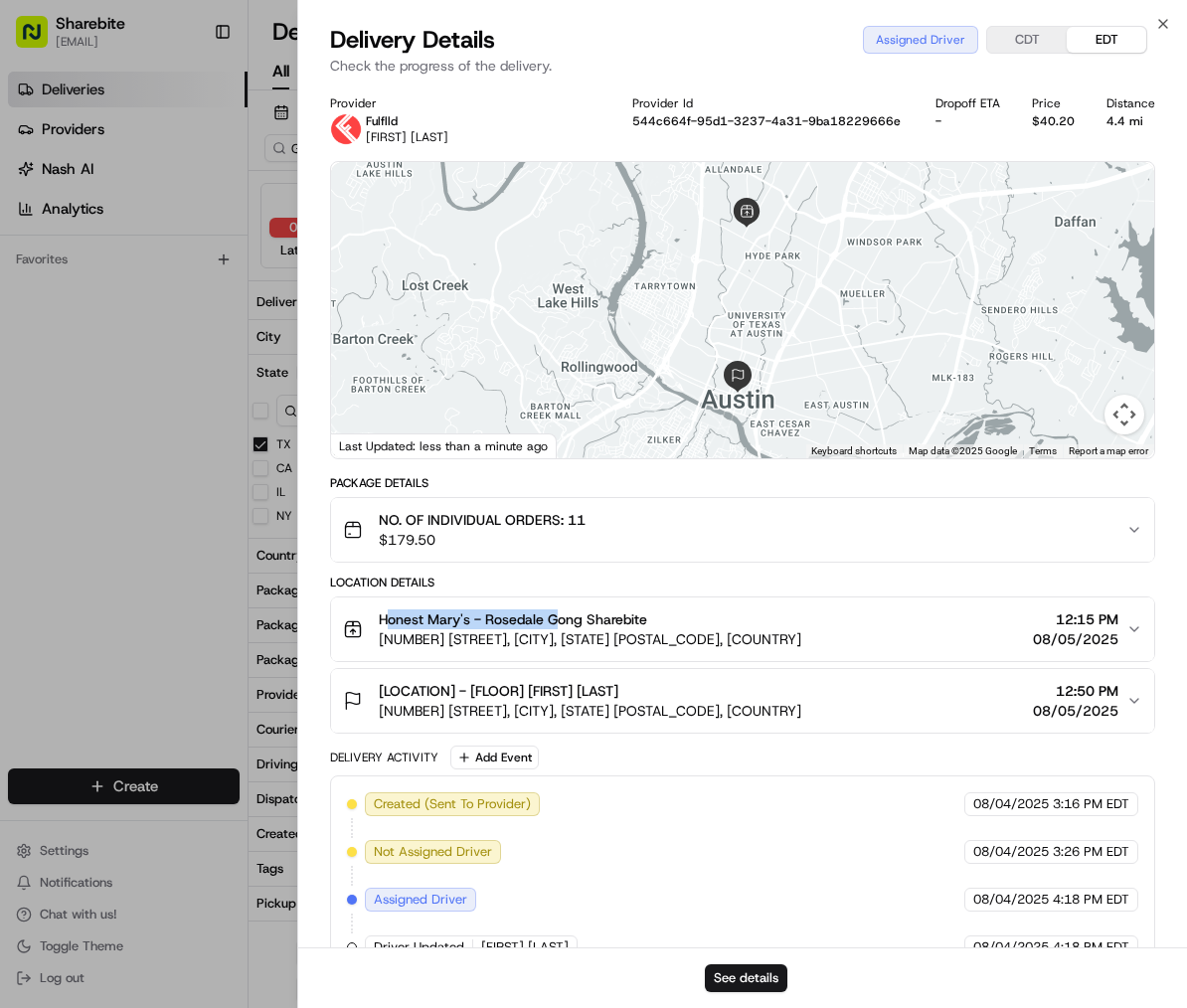drag, startPoint x: 391, startPoint y: 614, endPoint x: 552, endPoint y: 617, distance: 161.02795 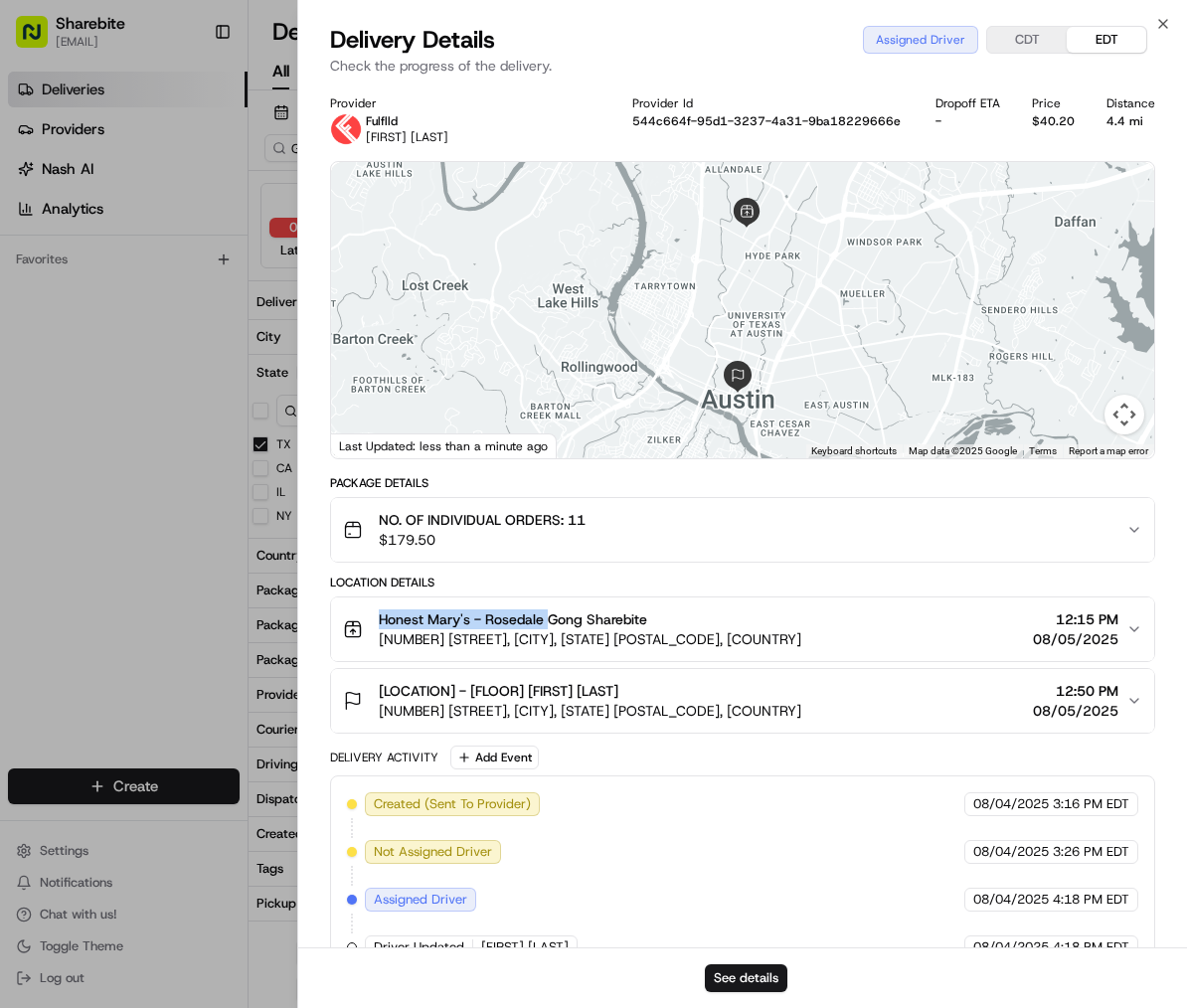 drag, startPoint x: 365, startPoint y: 619, endPoint x: 547, endPoint y: 616, distance: 182.02472 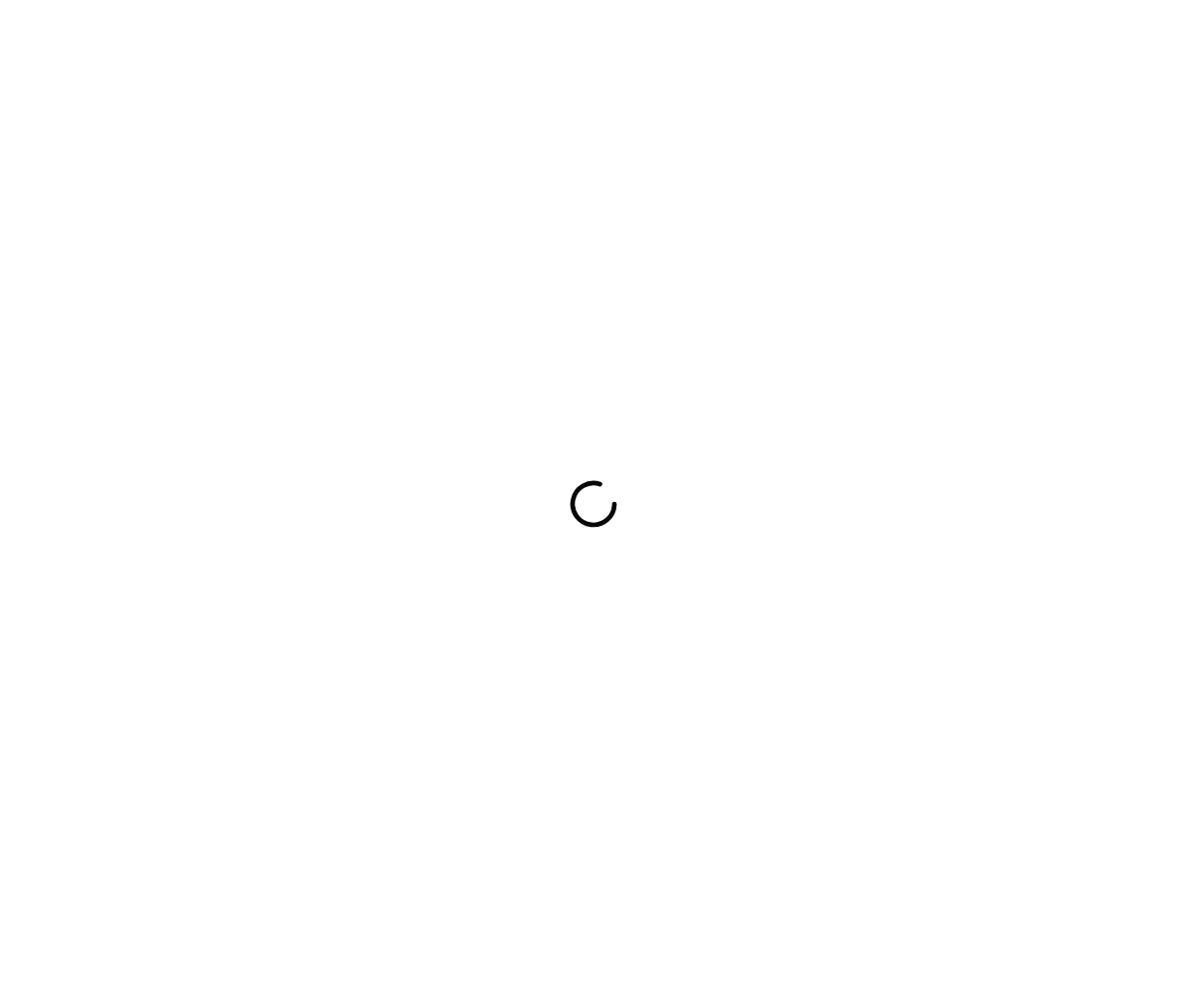 scroll, scrollTop: 0, scrollLeft: 0, axis: both 